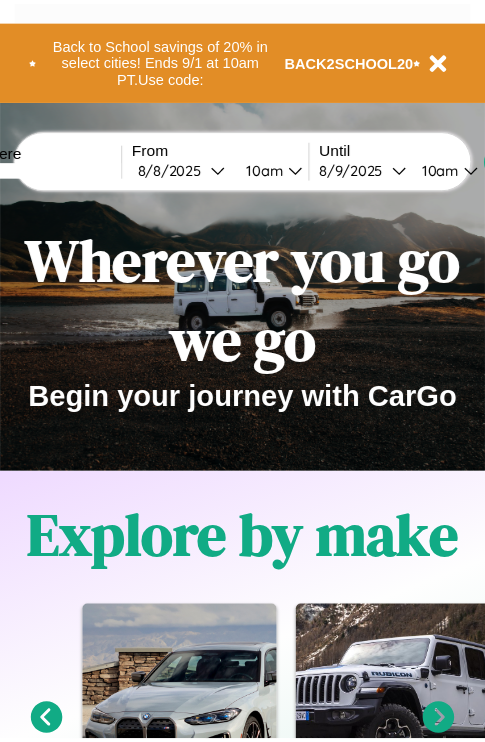 scroll, scrollTop: 0, scrollLeft: 0, axis: both 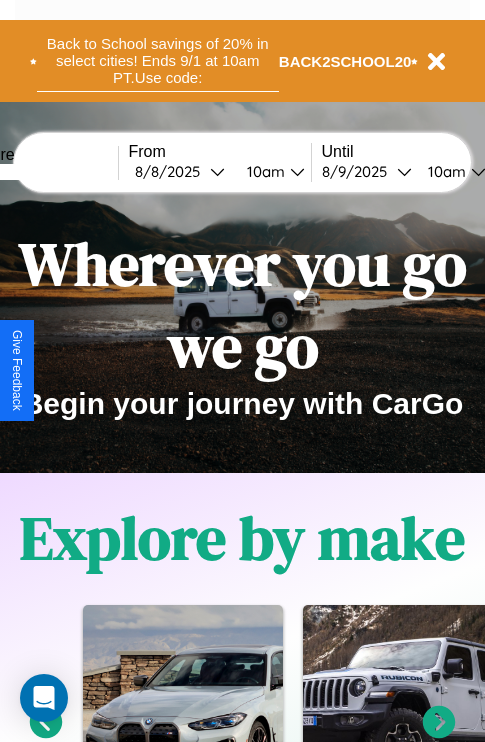 click on "Back to School savings of 20% in select cities! Ends 9/1 at 10am PT.  Use code:" at bounding box center (158, 61) 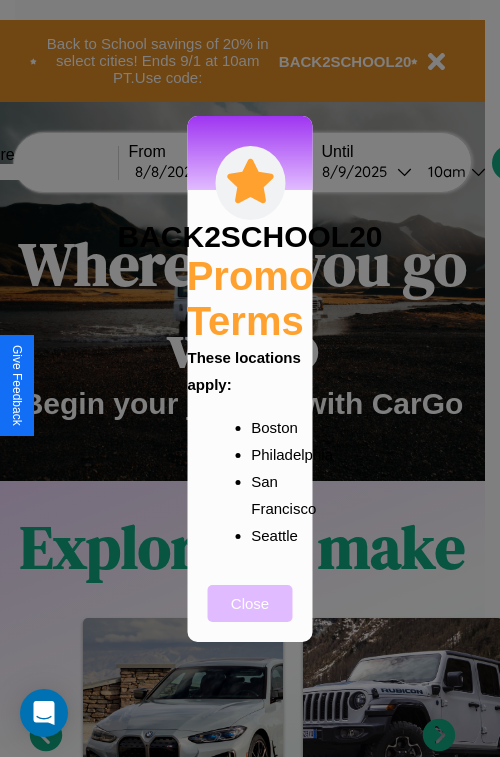 click on "Close" at bounding box center (250, 603) 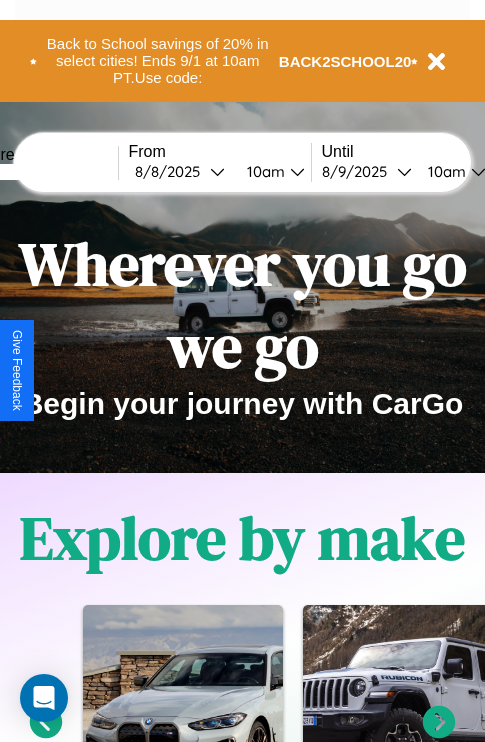 click at bounding box center (43, 172) 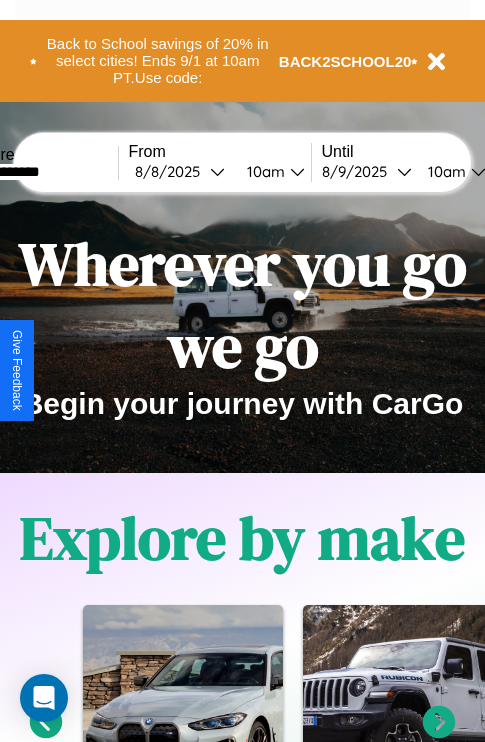 type on "**********" 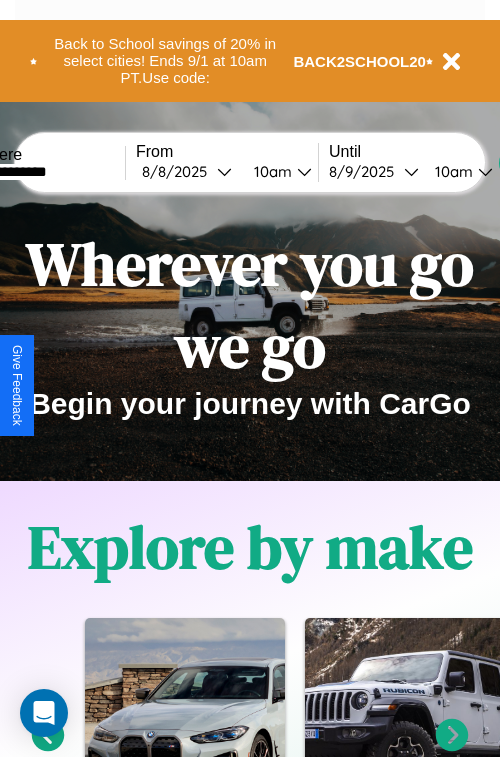 select on "*" 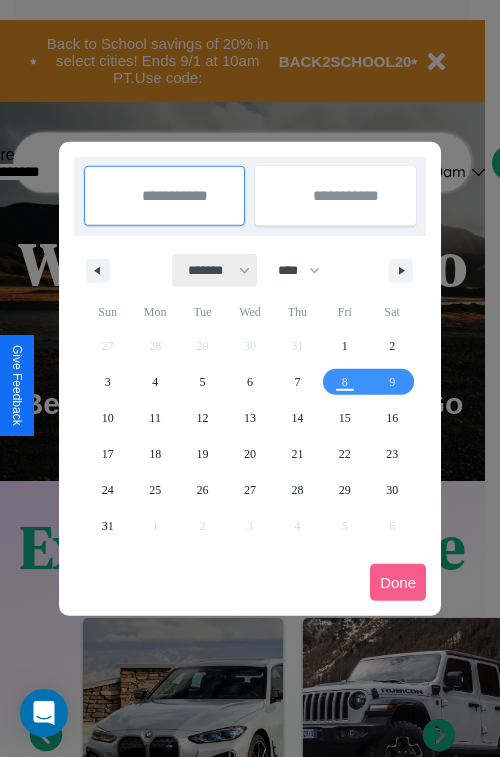 click on "******* ******** ***** ***** *** **** **** ****** ********* ******* ******** ********" at bounding box center (215, 270) 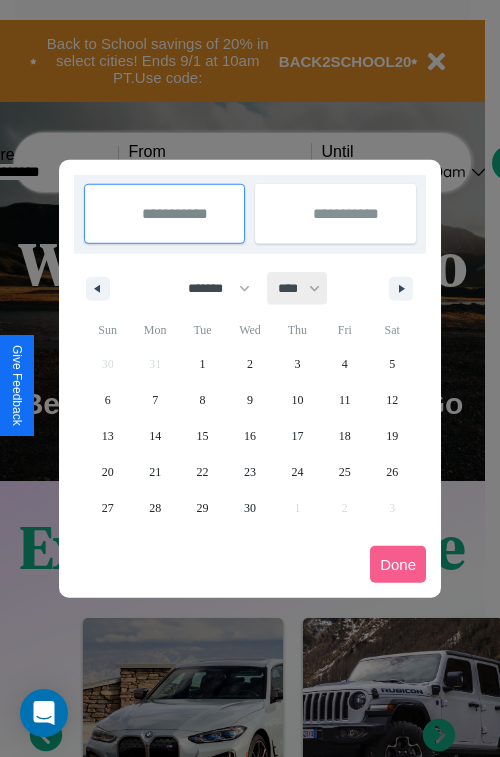 click on "**** **** **** **** **** **** **** **** **** **** **** **** **** **** **** **** **** **** **** **** **** **** **** **** **** **** **** **** **** **** **** **** **** **** **** **** **** **** **** **** **** **** **** **** **** **** **** **** **** **** **** **** **** **** **** **** **** **** **** **** **** **** **** **** **** **** **** **** **** **** **** **** **** **** **** **** **** **** **** **** **** **** **** **** **** **** **** **** **** **** **** **** **** **** **** **** **** **** **** **** **** **** **** **** **** **** **** **** **** **** **** **** **** **** **** **** **** **** **** **** ****" at bounding box center [298, 288] 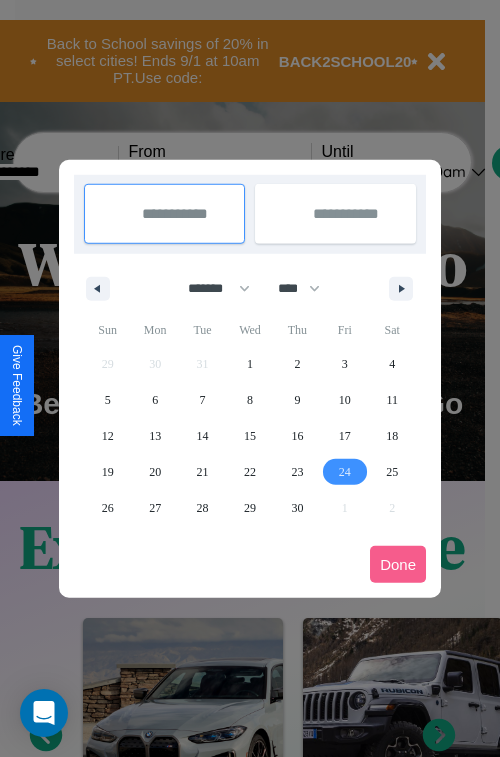 click on "24" at bounding box center (345, 472) 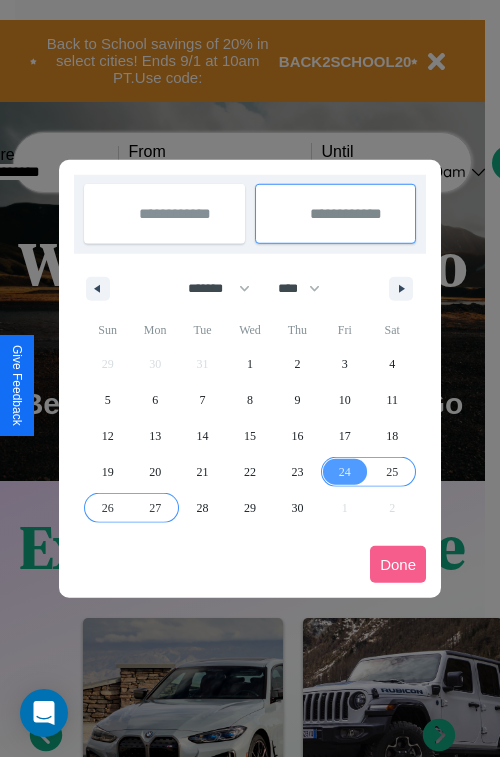 click on "27" at bounding box center [155, 508] 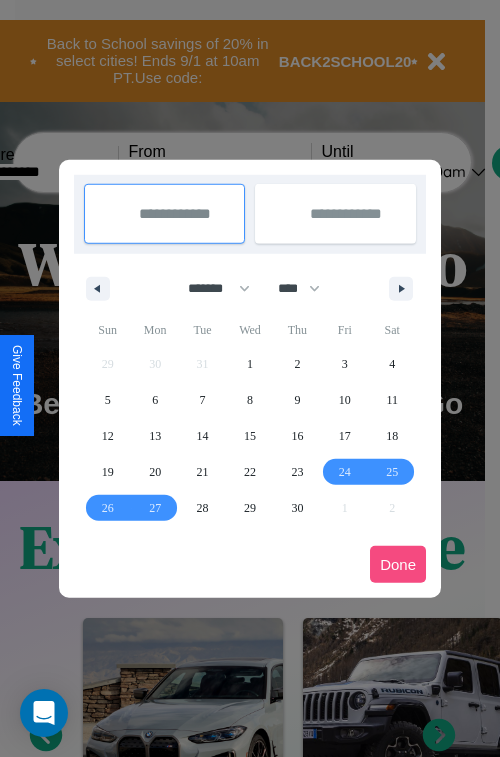 click on "Done" at bounding box center [398, 564] 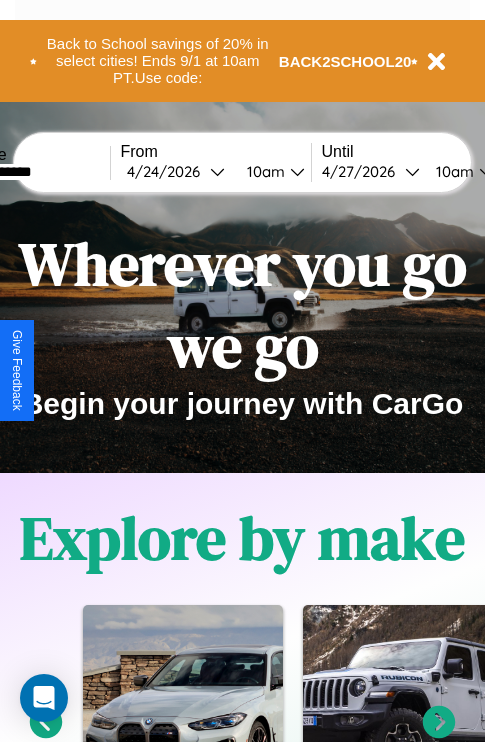scroll, scrollTop: 0, scrollLeft: 76, axis: horizontal 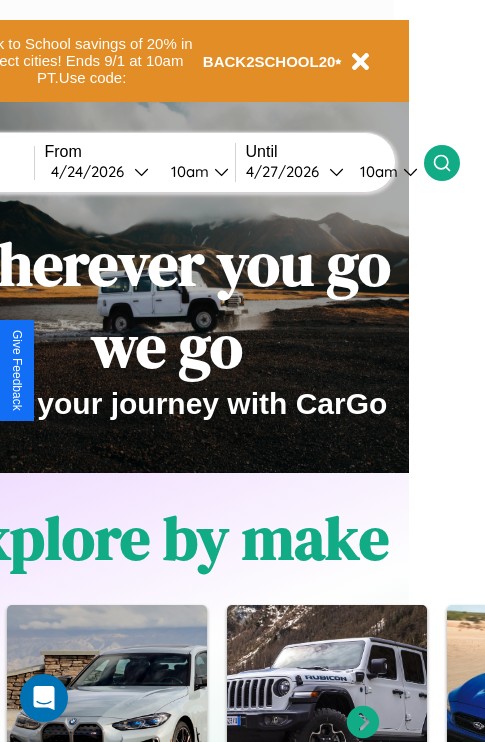 click 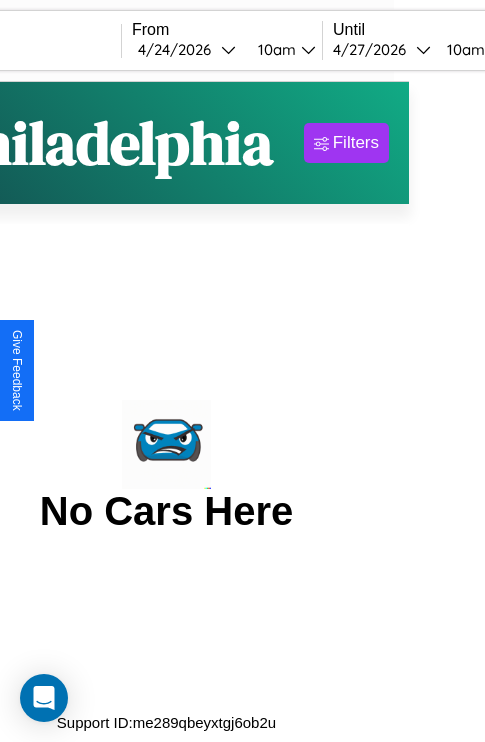 scroll, scrollTop: 0, scrollLeft: 0, axis: both 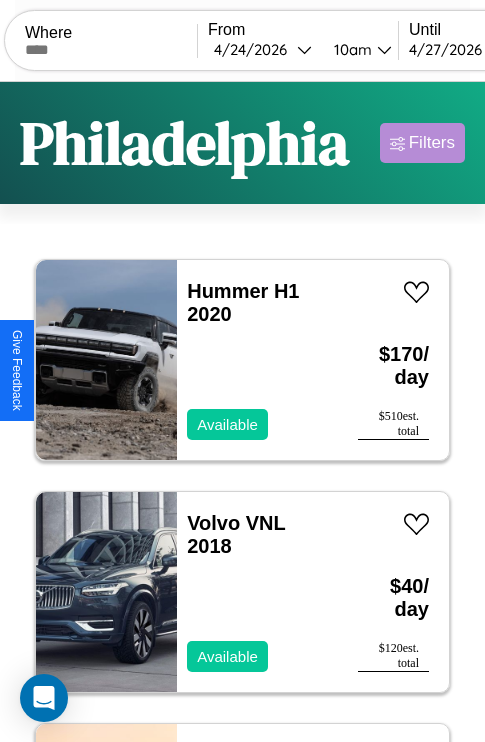 click on "Filters" at bounding box center [432, 143] 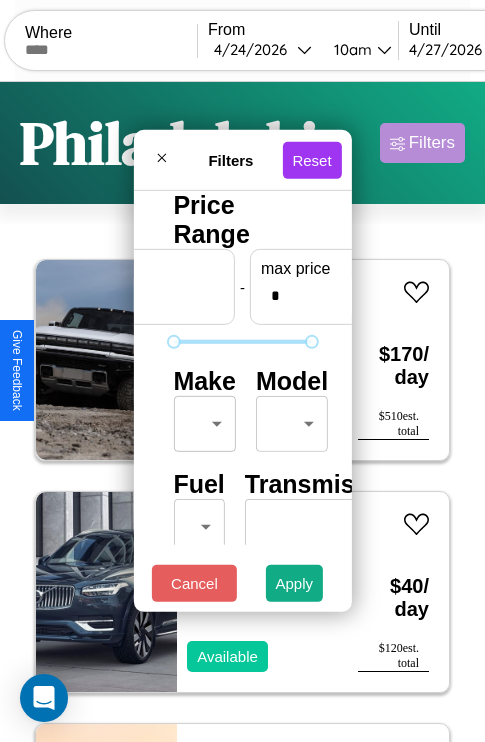 scroll, scrollTop: 0, scrollLeft: 124, axis: horizontal 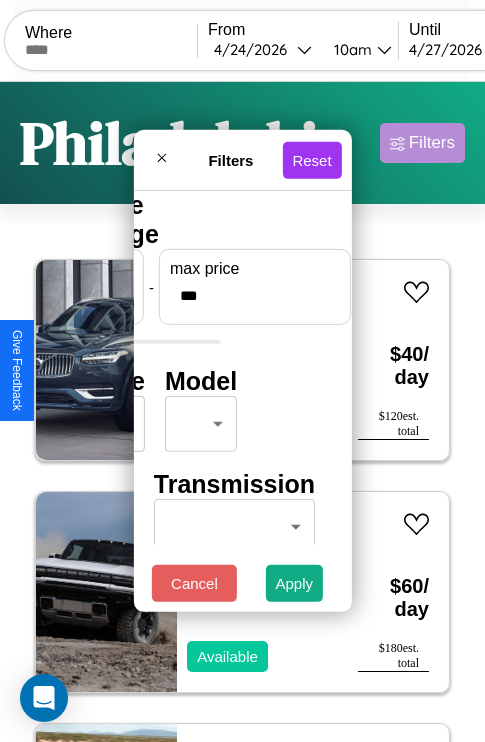 type on "***" 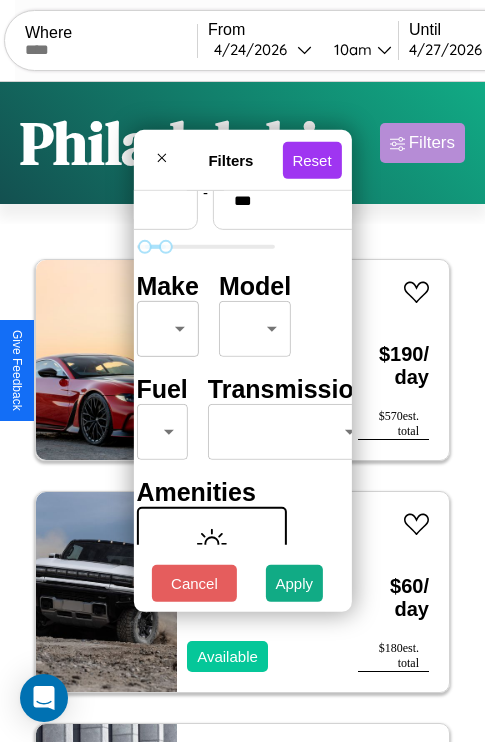 scroll, scrollTop: 162, scrollLeft: 63, axis: both 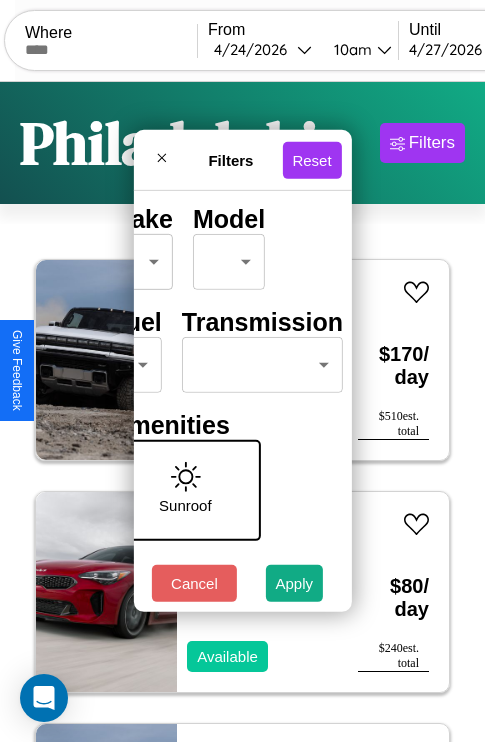 type on "**" 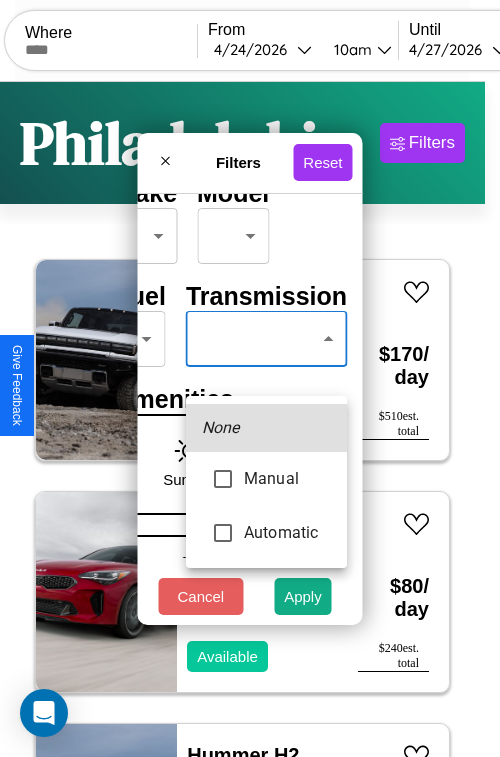 type on "*********" 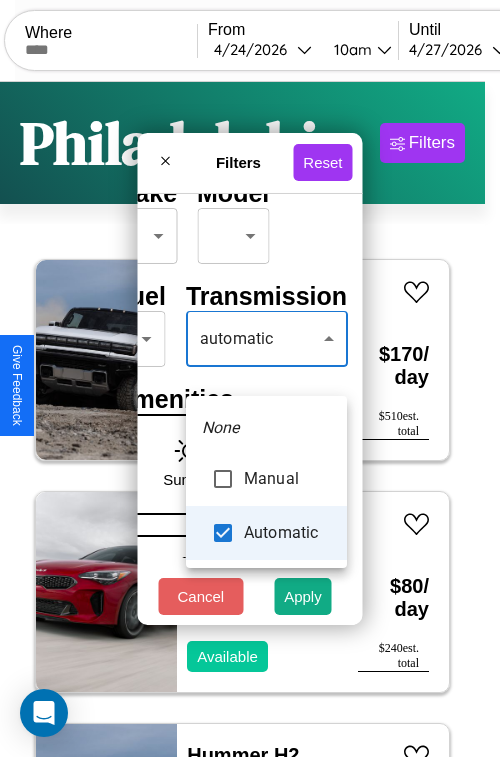 click at bounding box center (250, 378) 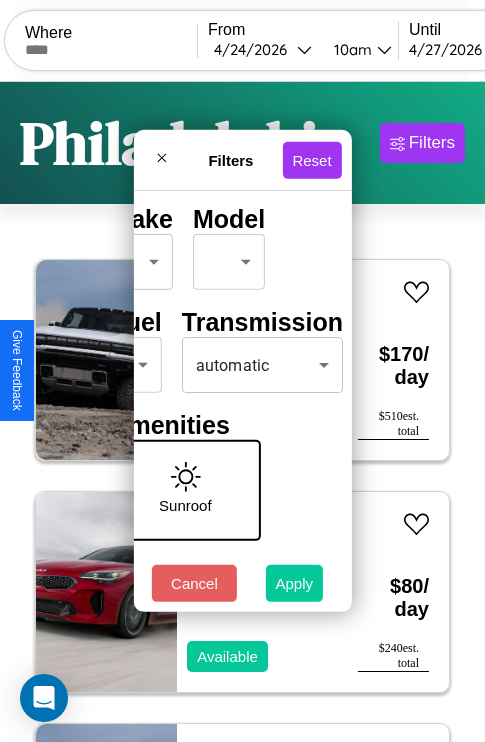 click on "Apply" at bounding box center [295, 583] 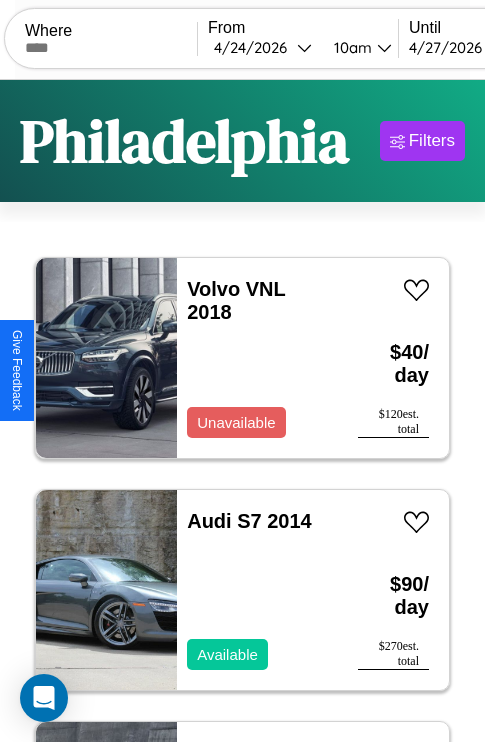 scroll, scrollTop: 66, scrollLeft: 0, axis: vertical 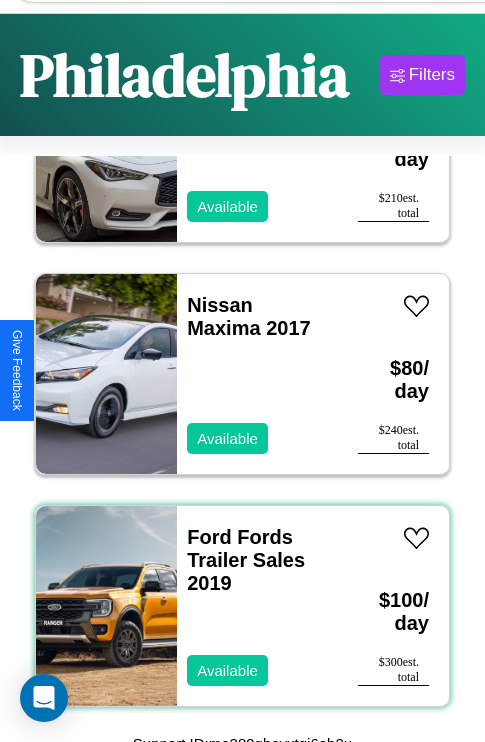 click on "Ford Fords Trailer Sales 2019 Available" at bounding box center (257, 606) 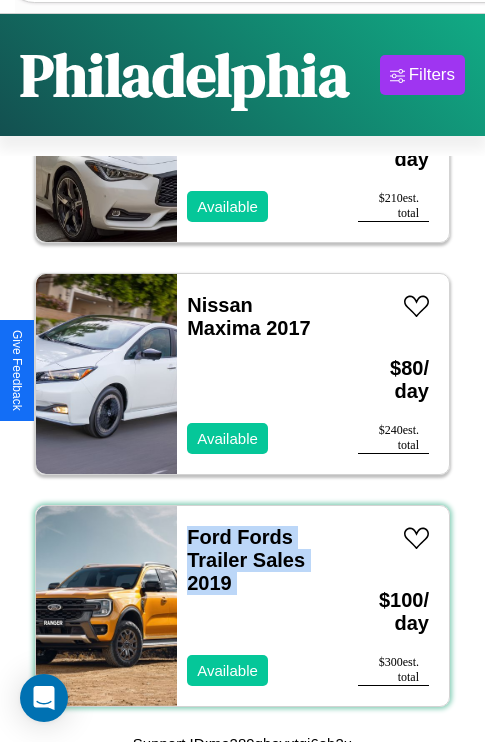 click on "Ford Fords Trailer Sales 2019 Available" at bounding box center (257, 606) 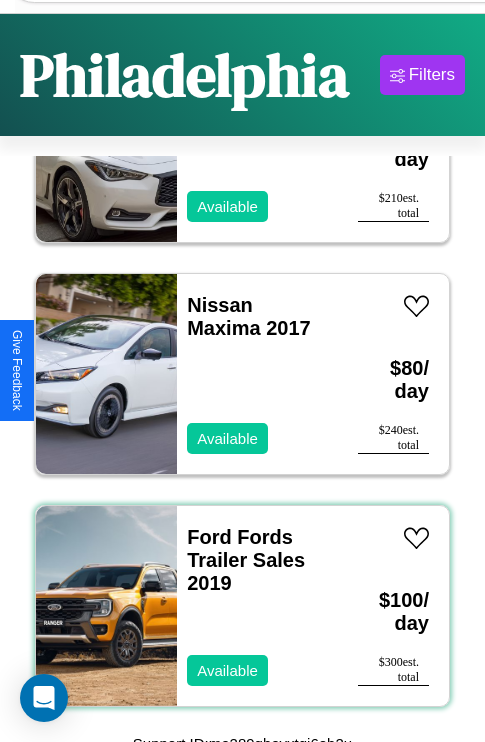 click on "Ford Fords Trailer Sales 2019 Available" at bounding box center (257, 606) 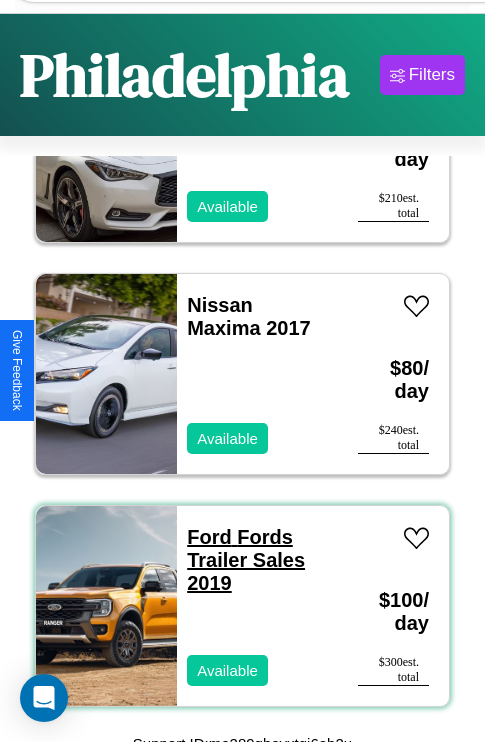 click on "Ford Fords Trailer Sales 2019" at bounding box center [246, 560] 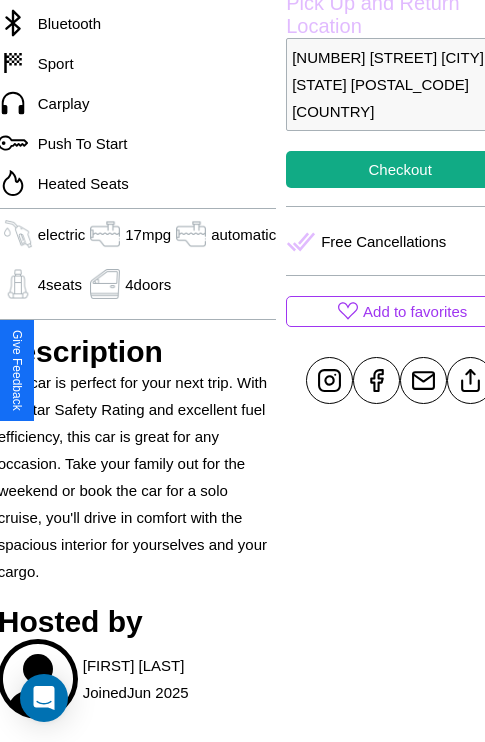 scroll, scrollTop: 735, scrollLeft: 76, axis: both 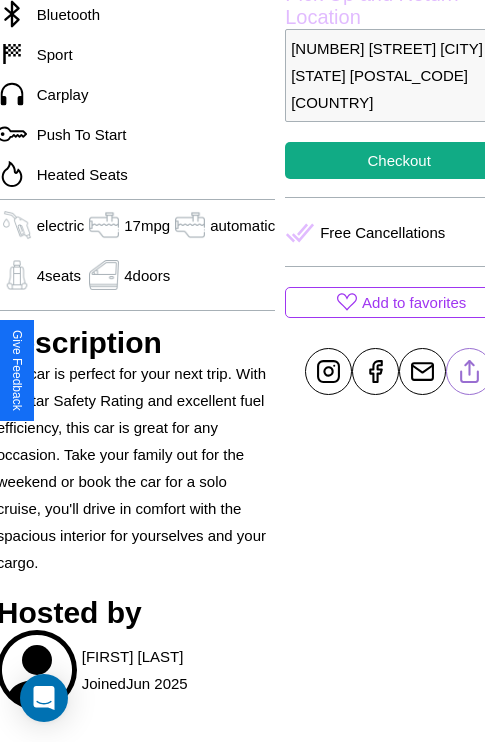 click 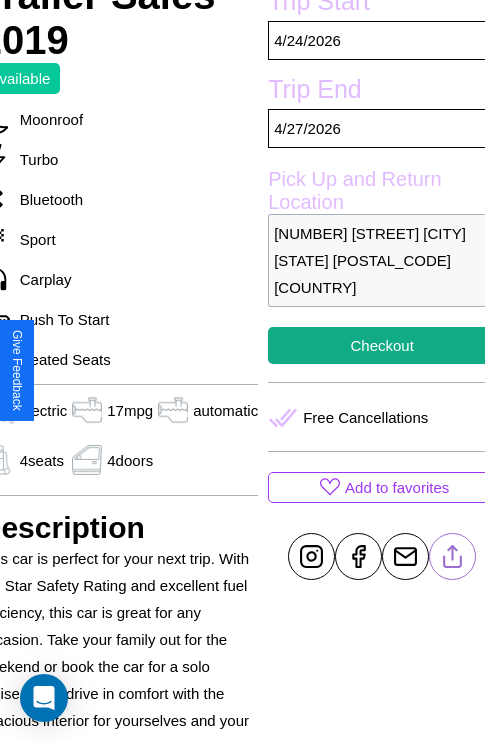scroll, scrollTop: 524, scrollLeft: 96, axis: both 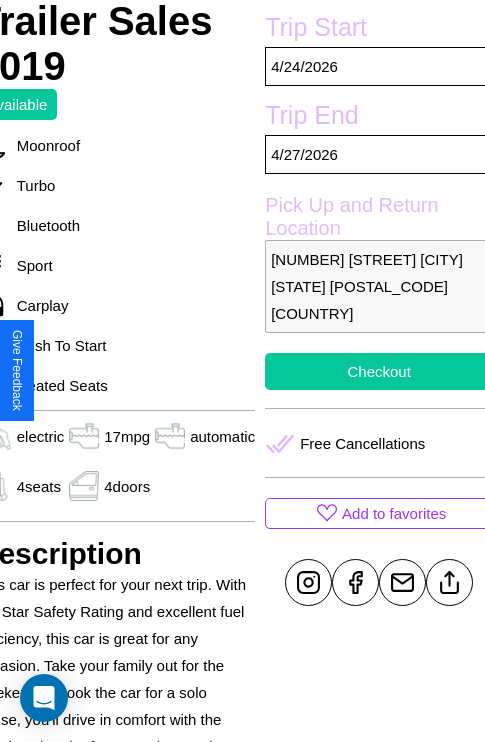 click on "Checkout" at bounding box center (379, 371) 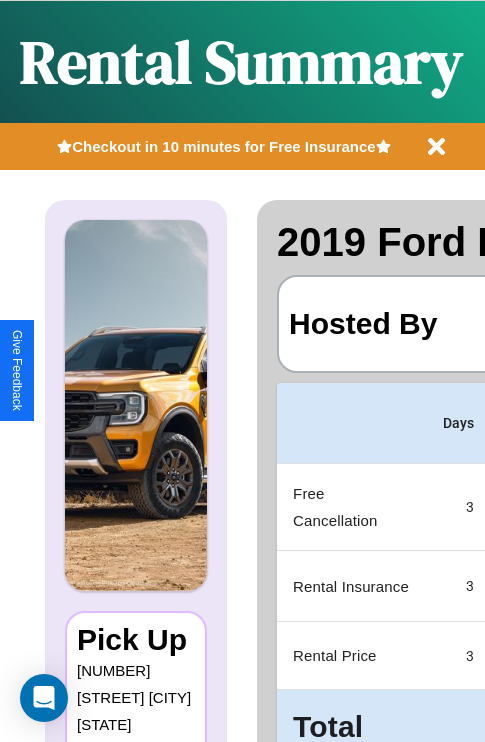 scroll, scrollTop: 0, scrollLeft: 397, axis: horizontal 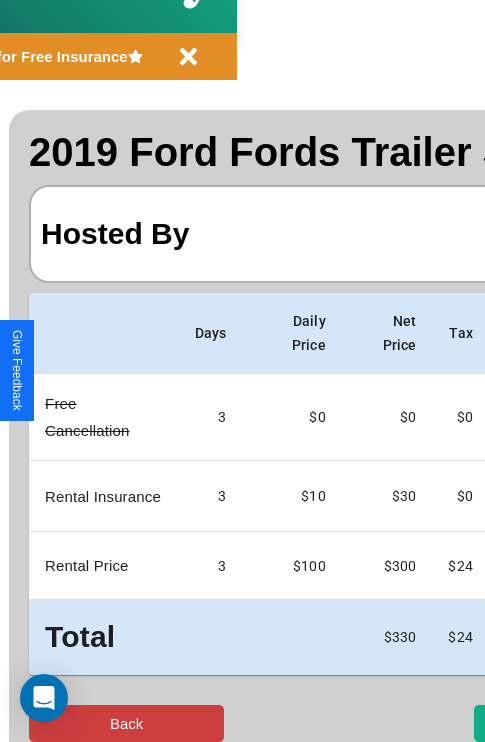 click on "Back" at bounding box center (126, 723) 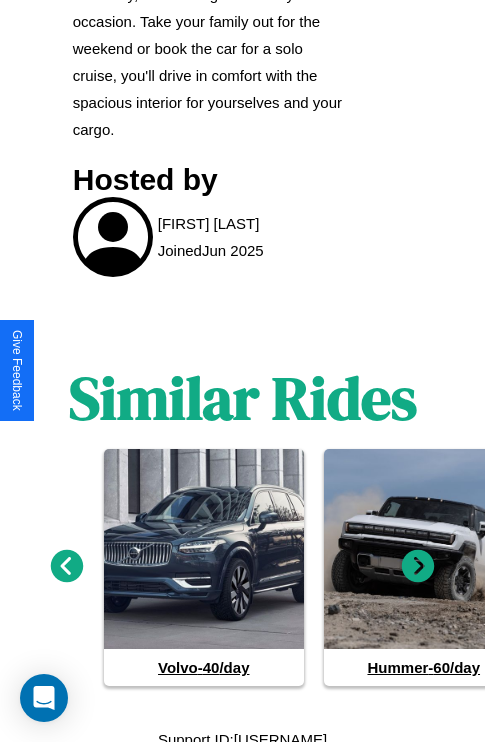 scroll, scrollTop: 1179, scrollLeft: 0, axis: vertical 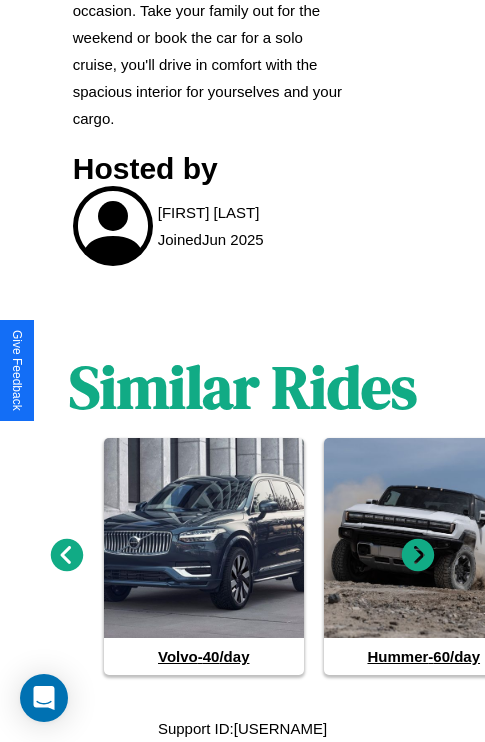click 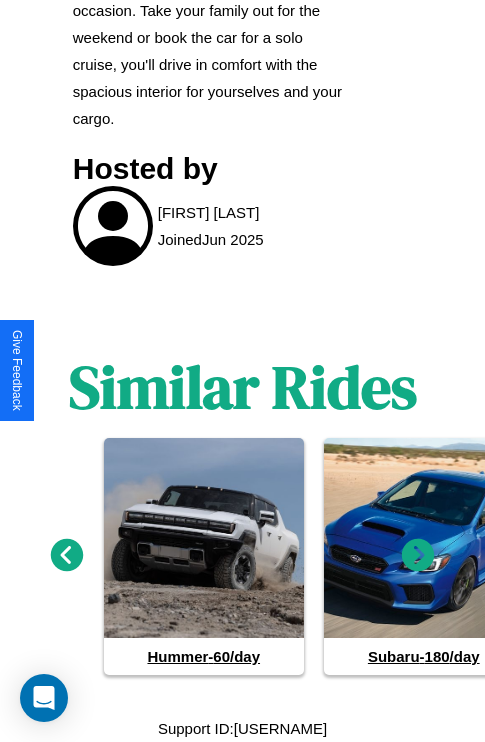 click 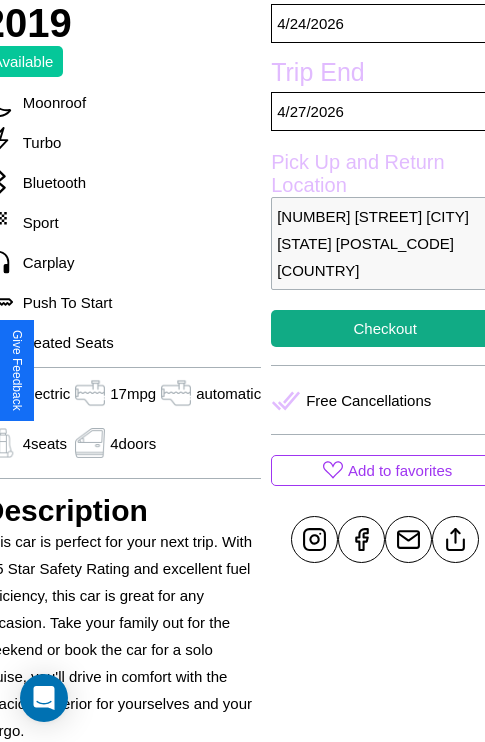scroll, scrollTop: 524, scrollLeft: 96, axis: both 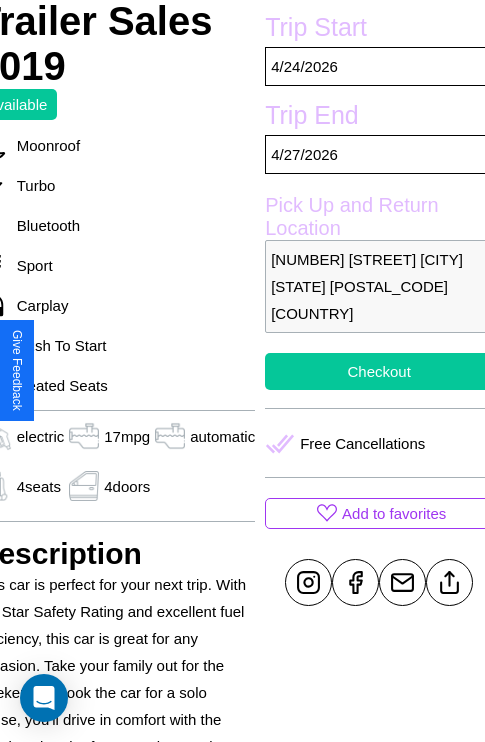 click on "Checkout" at bounding box center (379, 371) 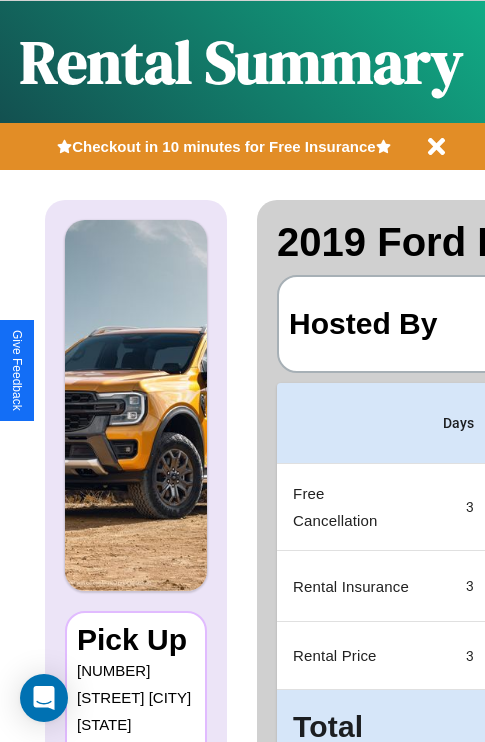 scroll, scrollTop: 0, scrollLeft: 397, axis: horizontal 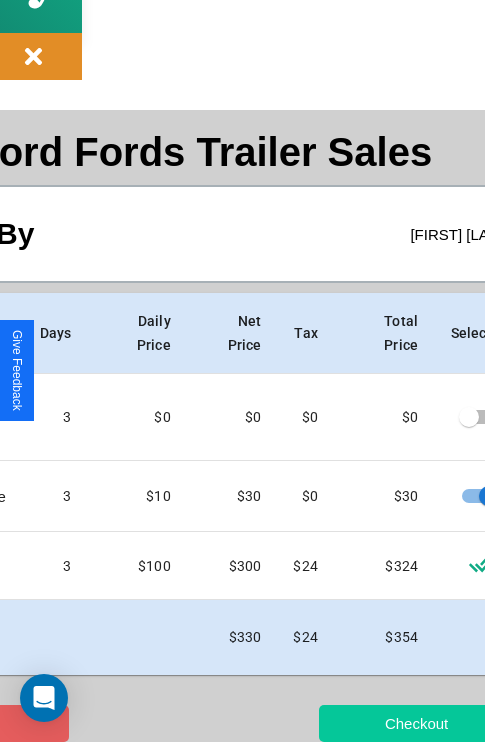 click on "Checkout" at bounding box center [416, 723] 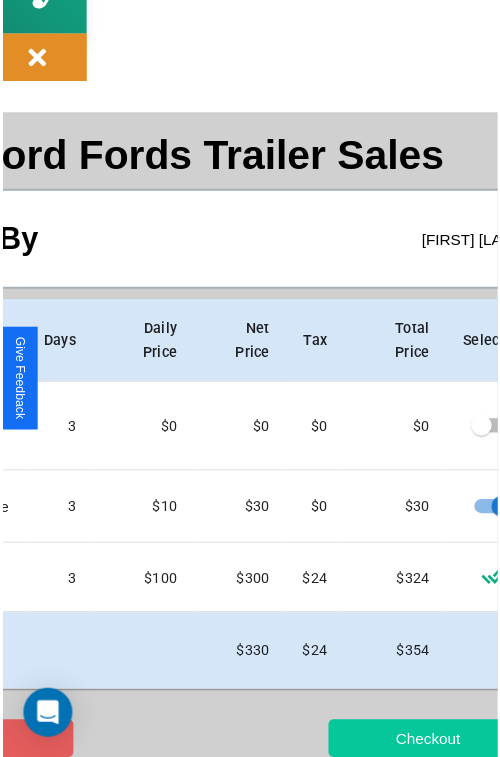 scroll, scrollTop: 0, scrollLeft: 0, axis: both 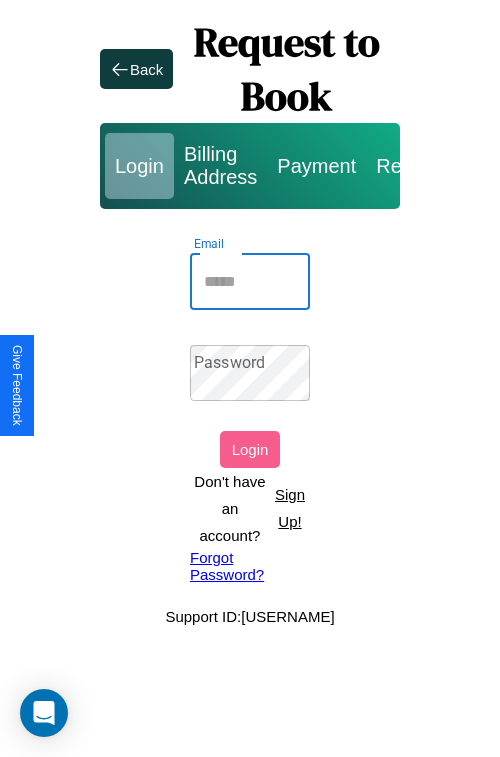 click on "Email" at bounding box center (250, 282) 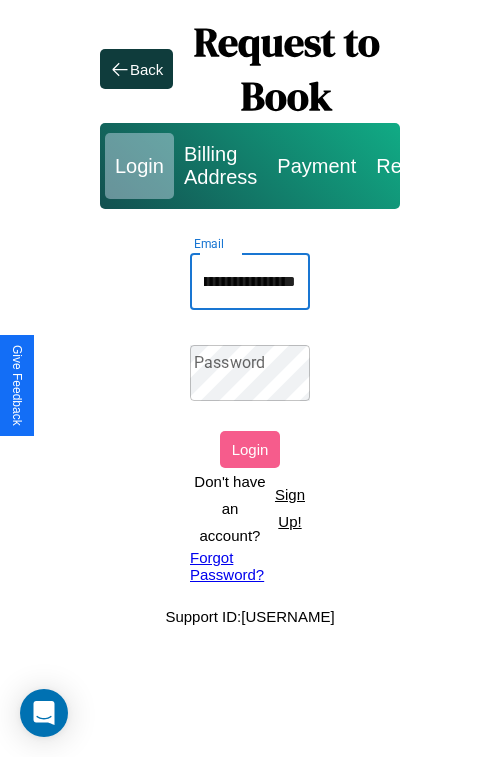 scroll, scrollTop: 0, scrollLeft: 113, axis: horizontal 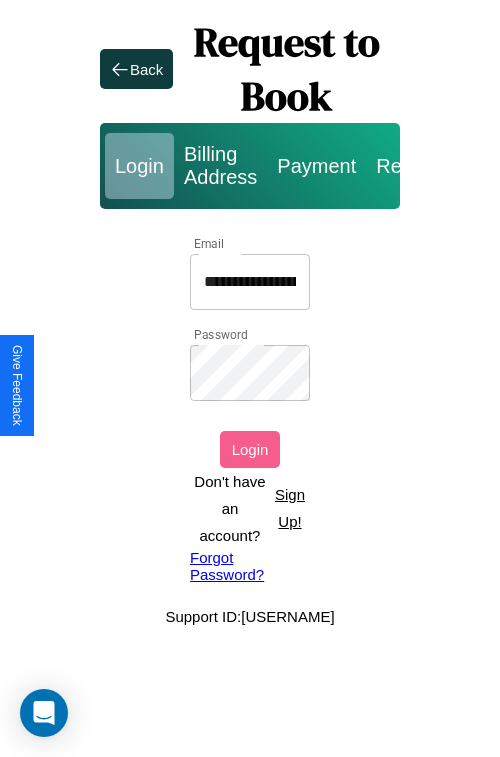 click on "Login" at bounding box center [250, 449] 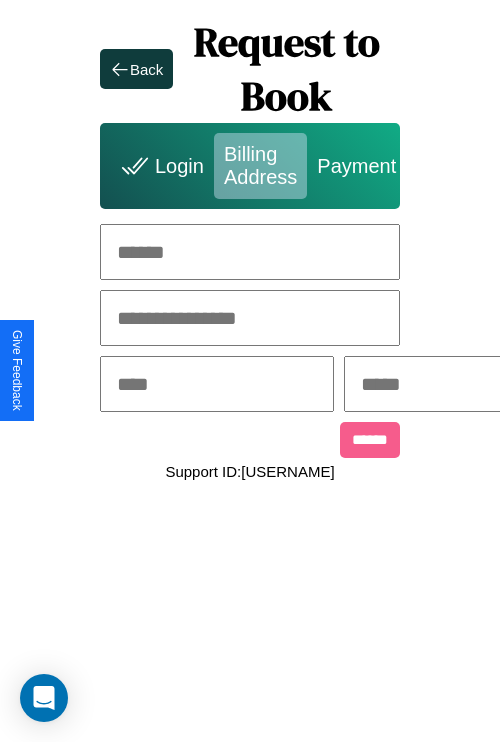 click at bounding box center [250, 252] 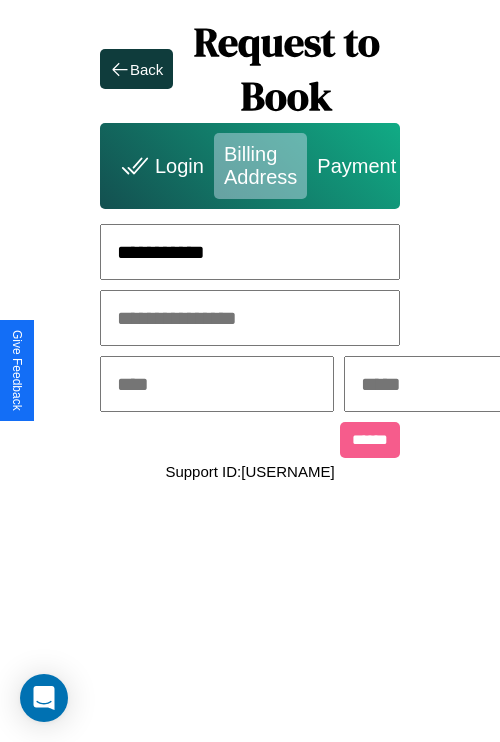 type on "**********" 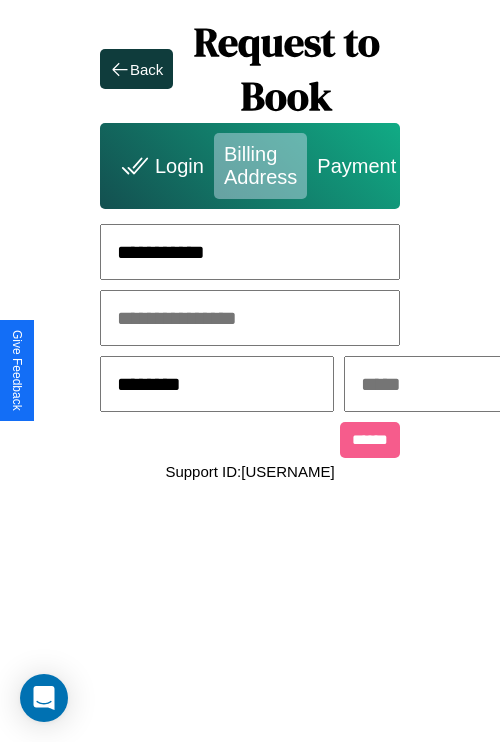 type on "********" 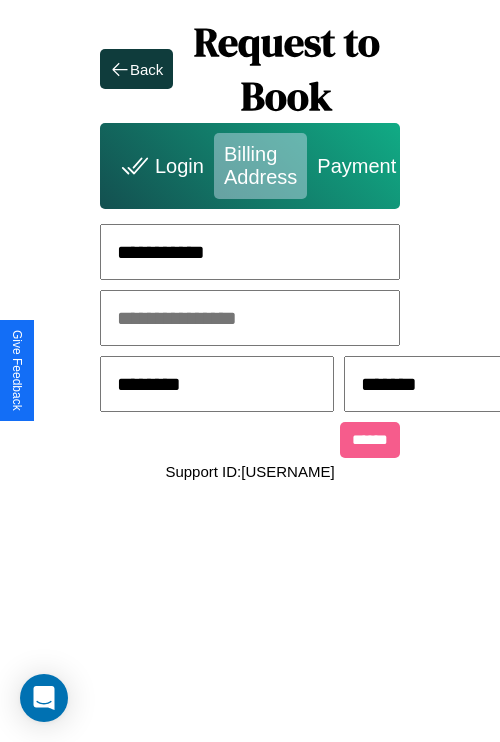 scroll, scrollTop: 0, scrollLeft: 517, axis: horizontal 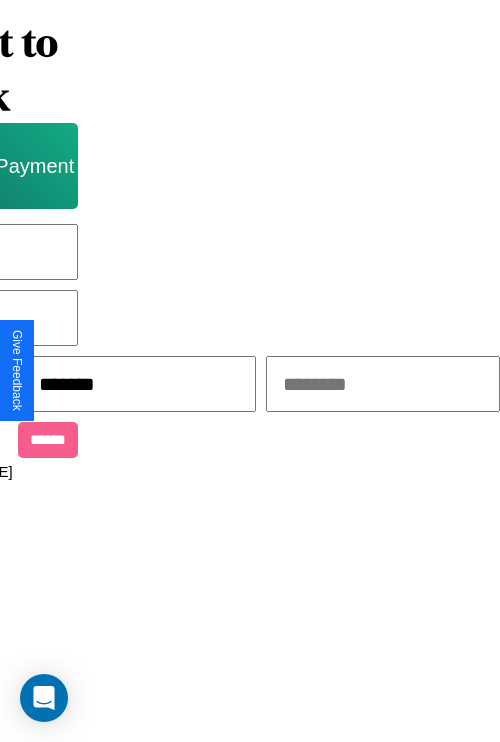 type on "*******" 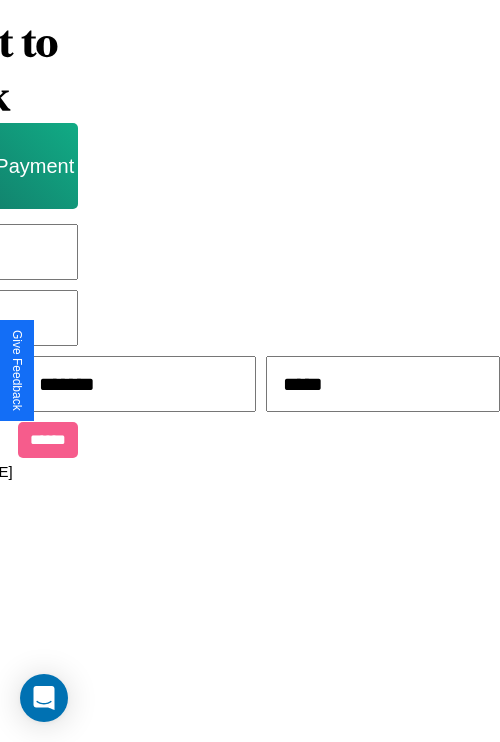 scroll, scrollTop: 0, scrollLeft: 340, axis: horizontal 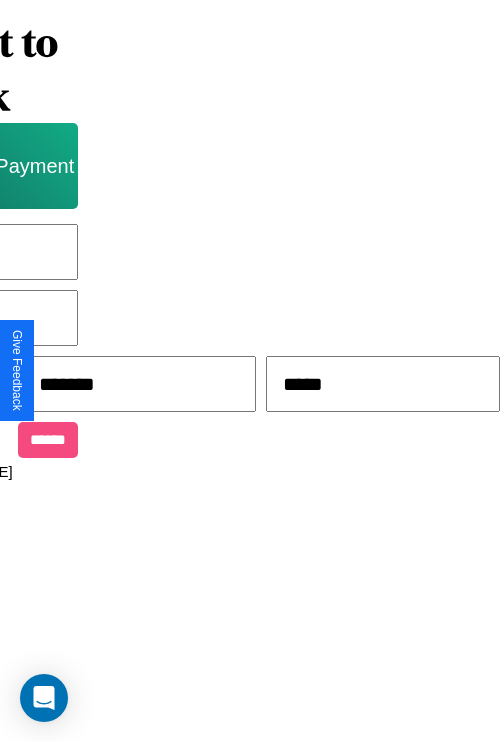 type on "*****" 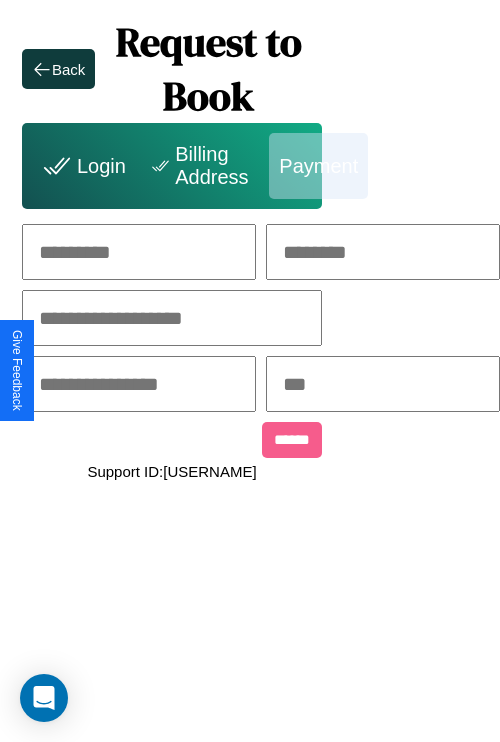 click at bounding box center [139, 252] 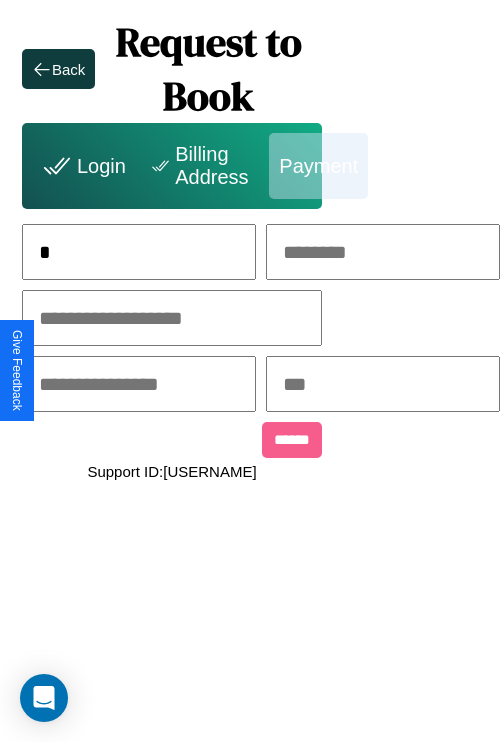 scroll, scrollTop: 0, scrollLeft: 127, axis: horizontal 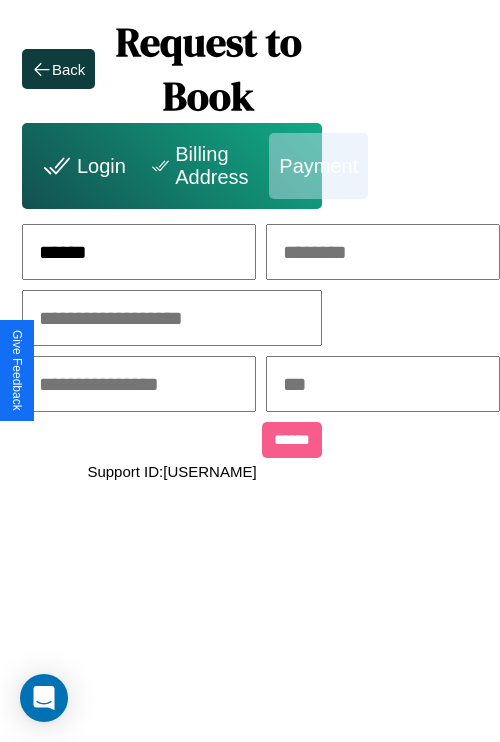 type on "******" 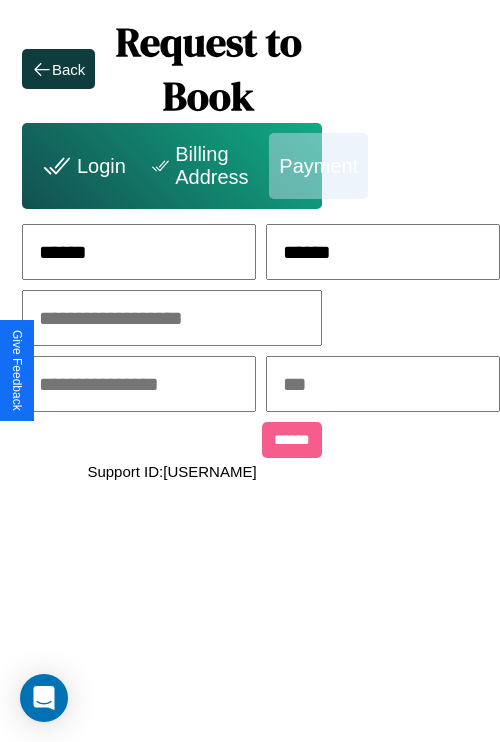 type on "******" 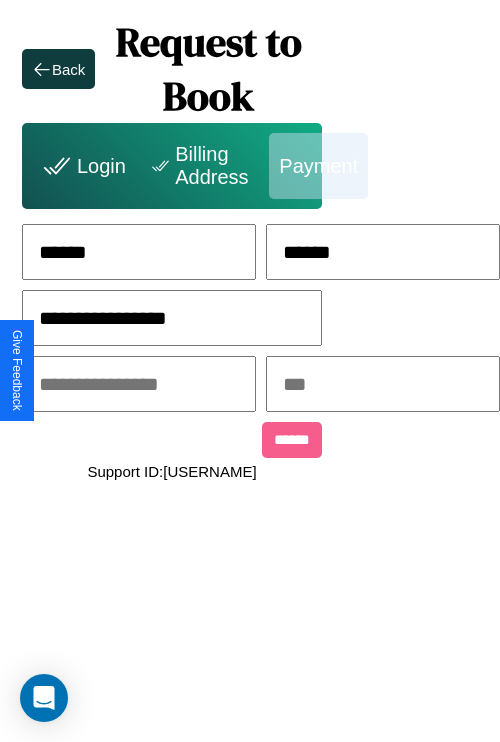 type on "**********" 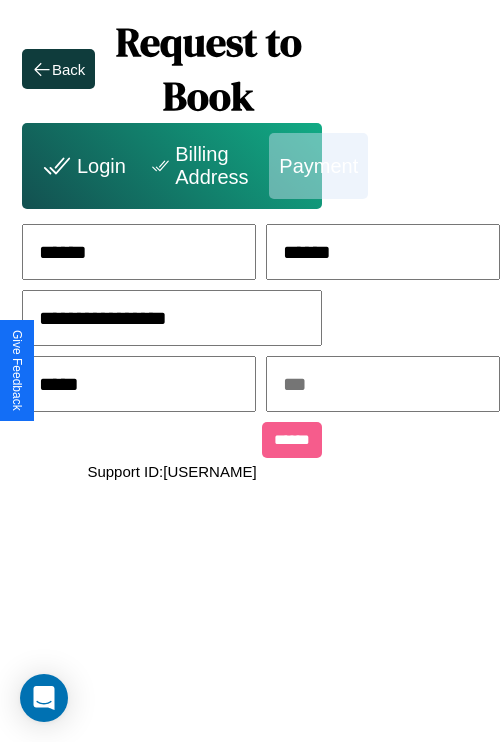 type on "*****" 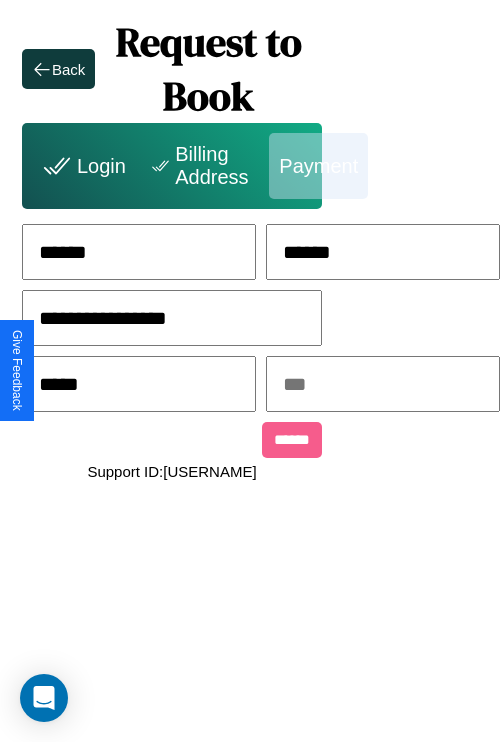 click at bounding box center (383, 384) 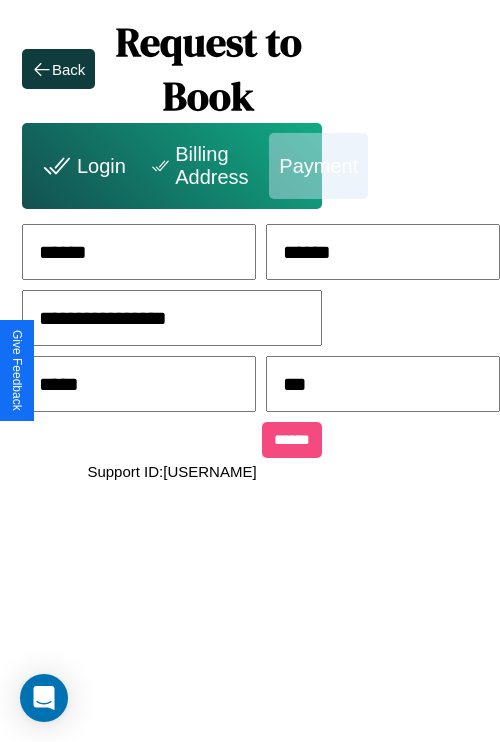 type on "***" 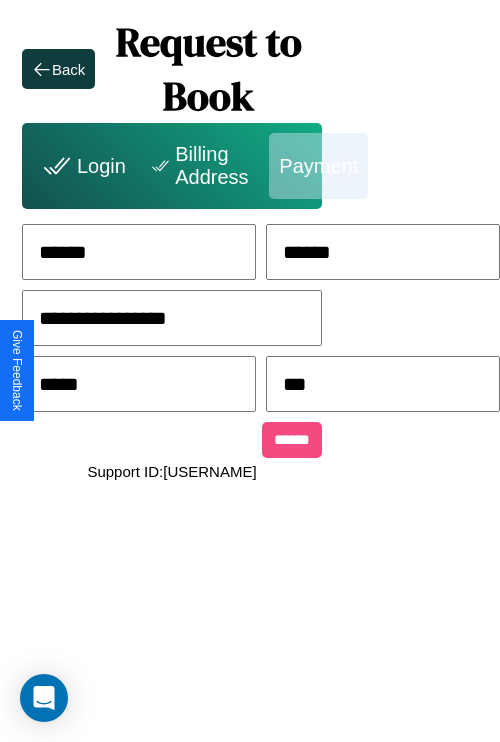 click on "******" at bounding box center [292, 440] 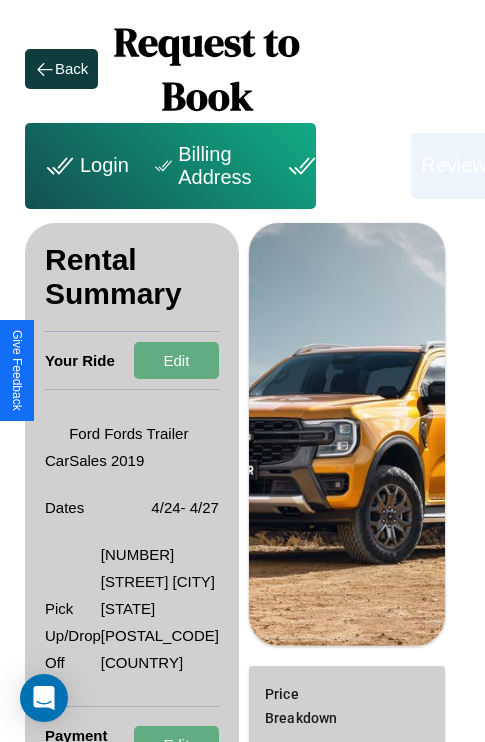 scroll, scrollTop: 355, scrollLeft: 72, axis: both 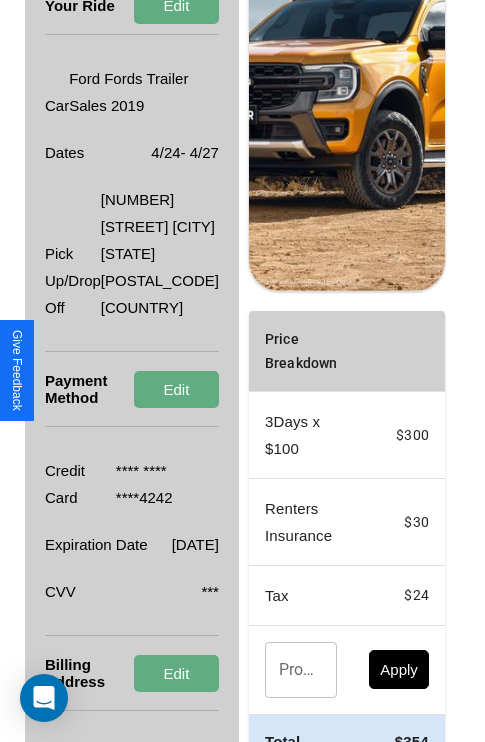 click on "Promo Code" at bounding box center [290, 670] 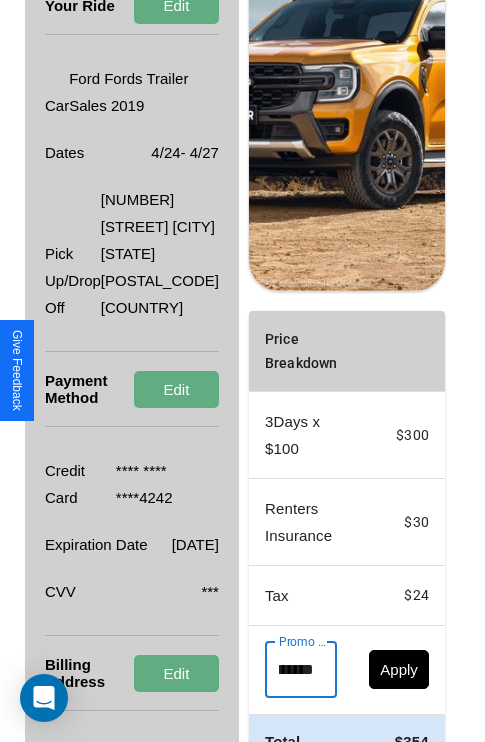 scroll, scrollTop: 0, scrollLeft: 96, axis: horizontal 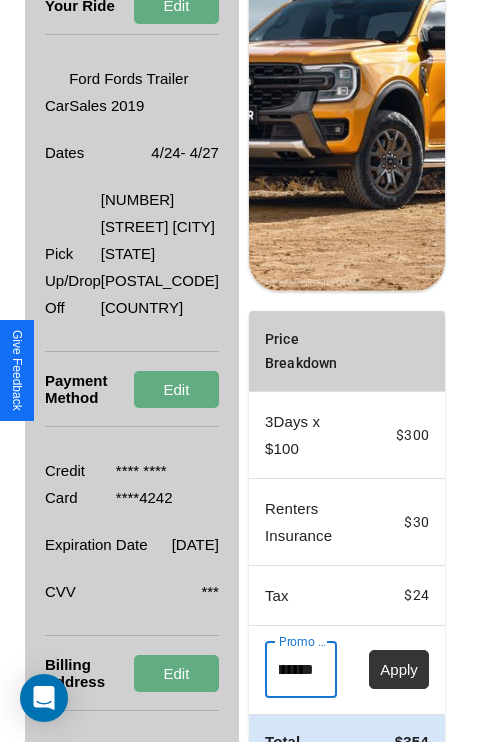 type on "**********" 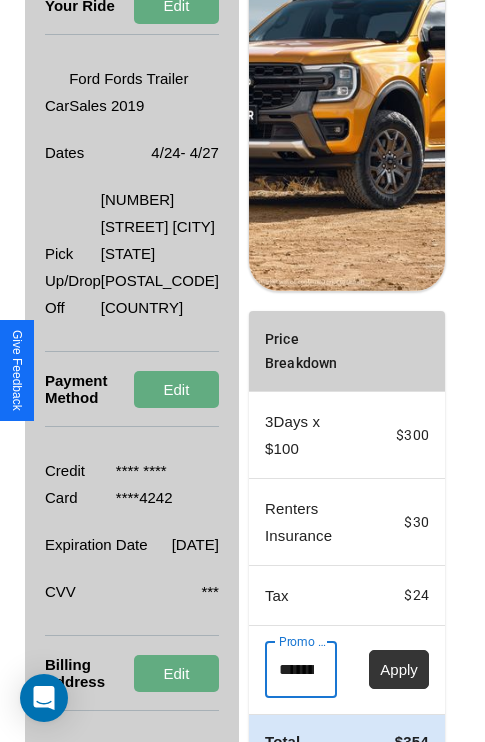 click on "Apply" at bounding box center [399, 669] 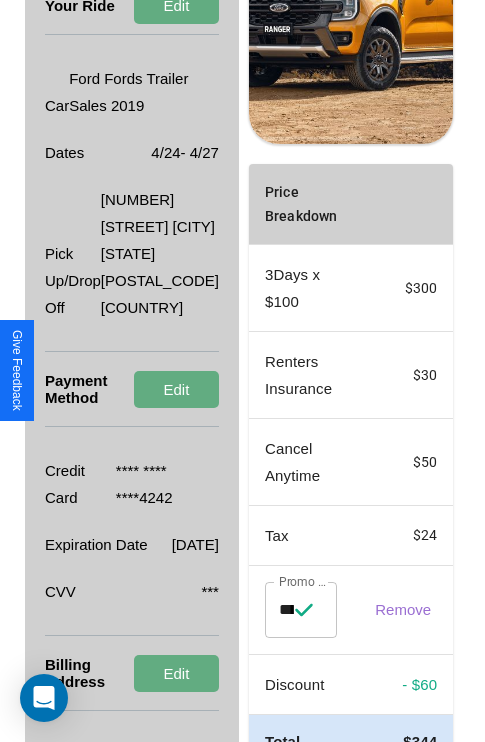 scroll, scrollTop: 509, scrollLeft: 72, axis: both 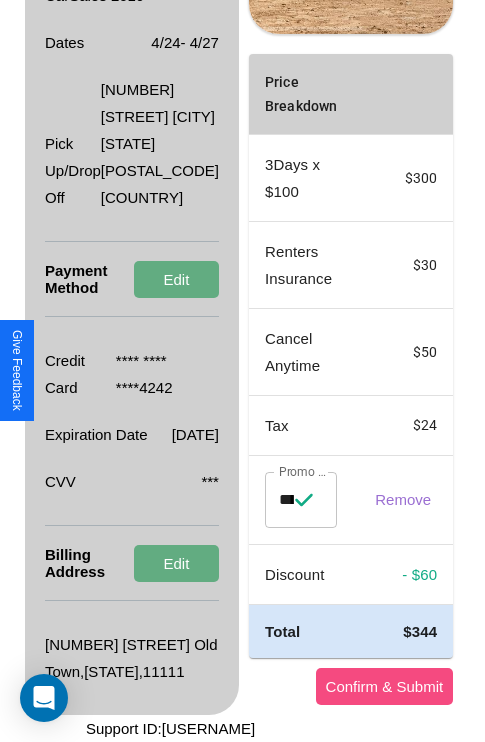 click on "Confirm & Submit" at bounding box center (385, 686) 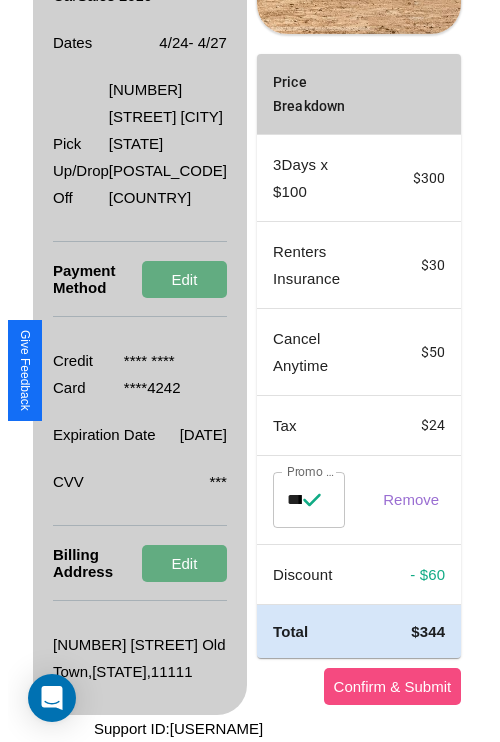 scroll, scrollTop: 0, scrollLeft: 72, axis: horizontal 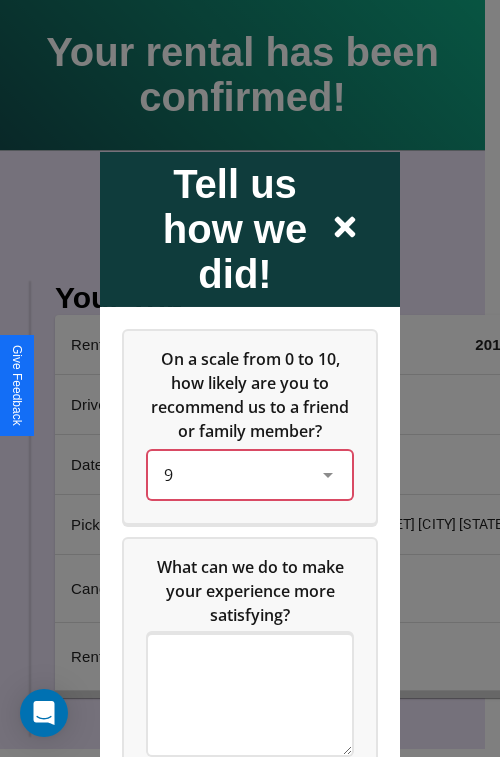 click on "9" at bounding box center [234, 474] 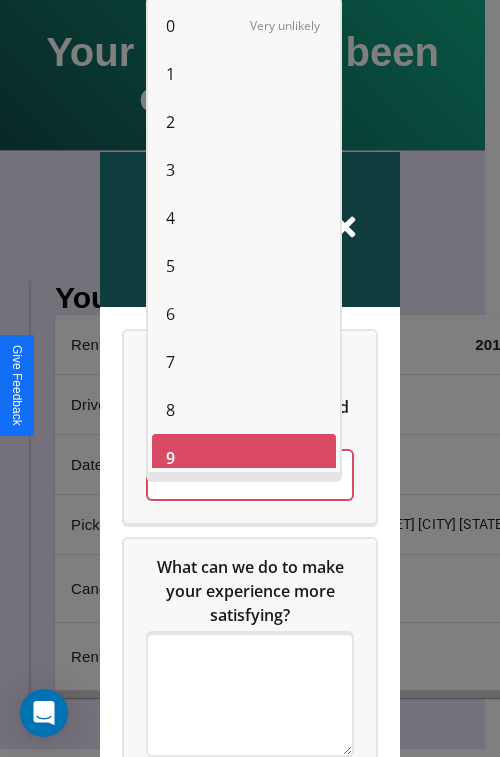 scroll, scrollTop: 14, scrollLeft: 0, axis: vertical 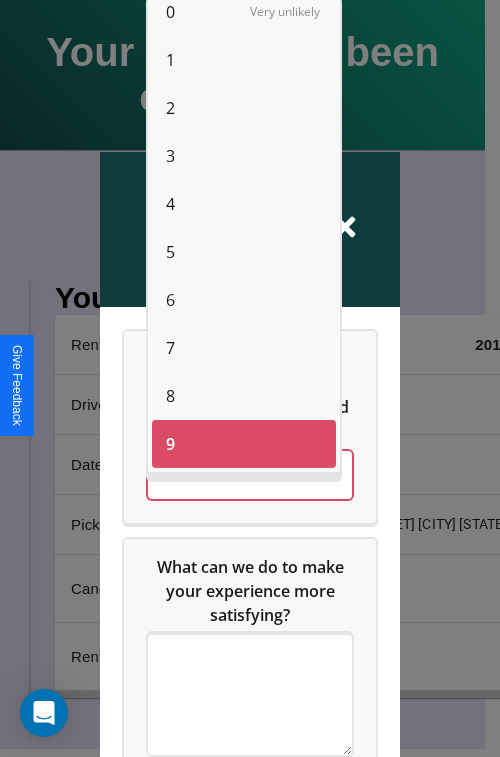 click on "5" at bounding box center [170, 252] 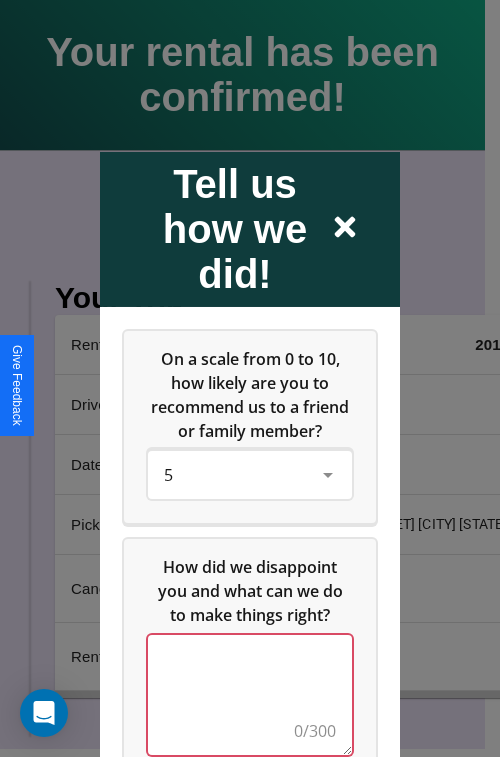click at bounding box center [250, 694] 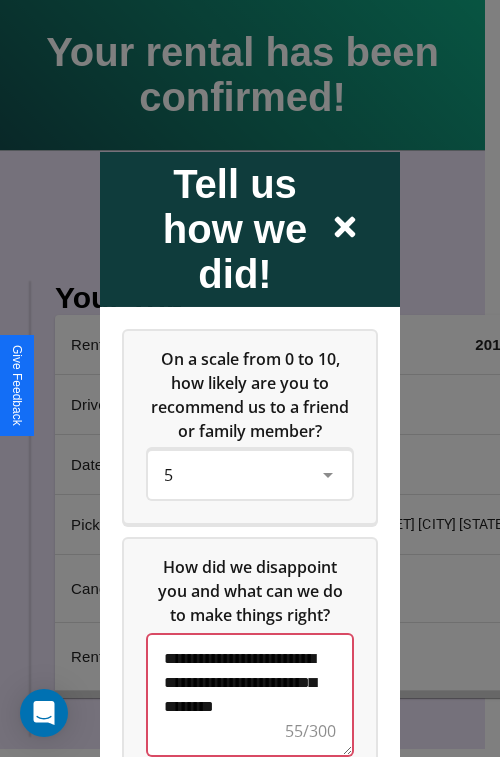 scroll, scrollTop: 5, scrollLeft: 0, axis: vertical 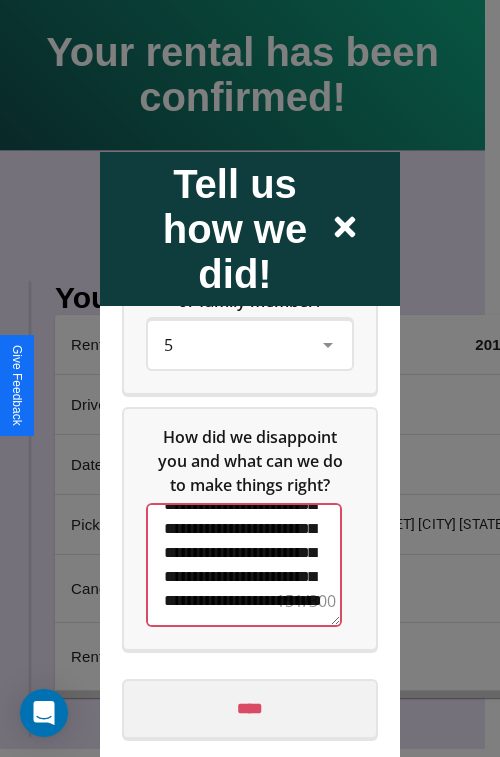 type on "**********" 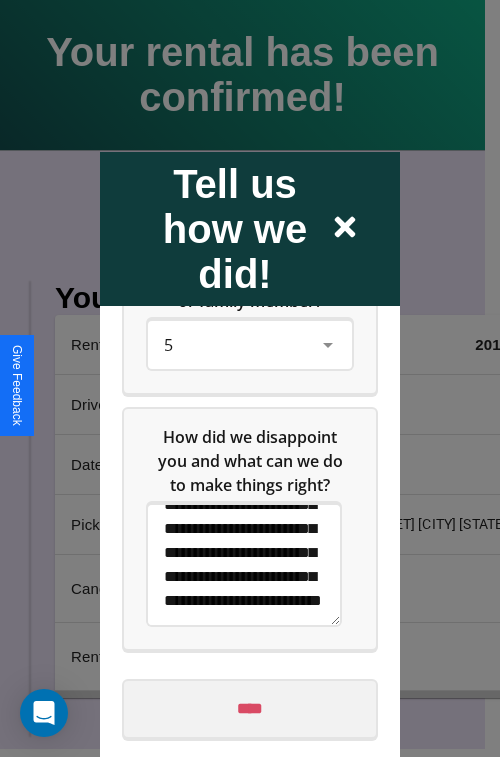 click on "****" at bounding box center (250, 708) 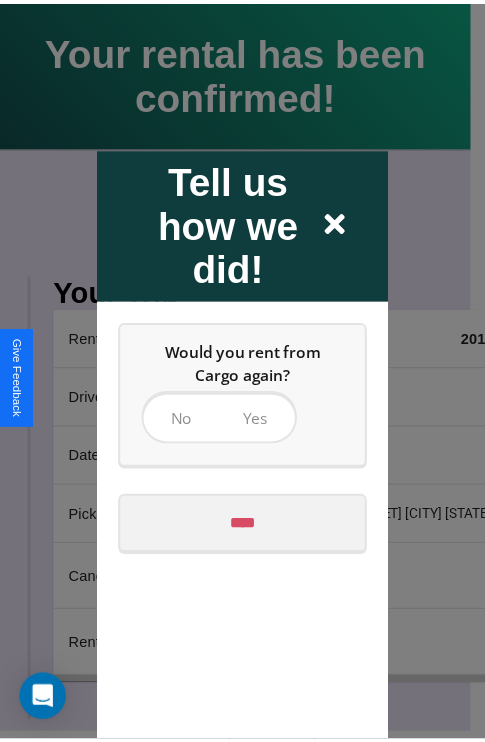 scroll, scrollTop: 0, scrollLeft: 0, axis: both 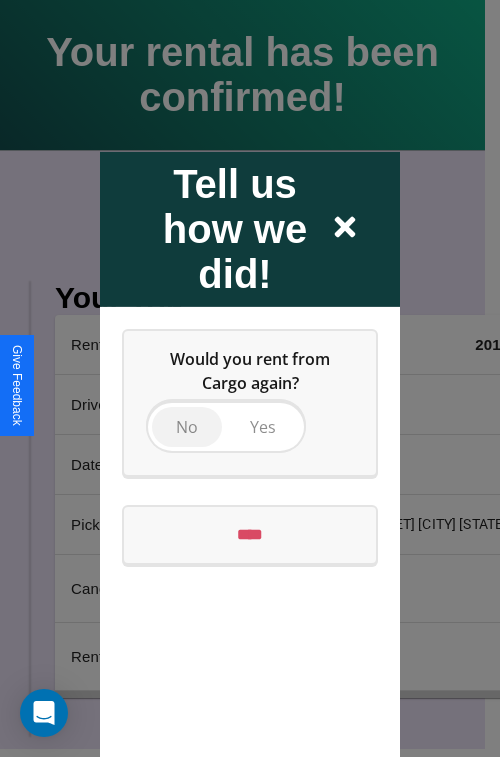 click on "No" at bounding box center [187, 426] 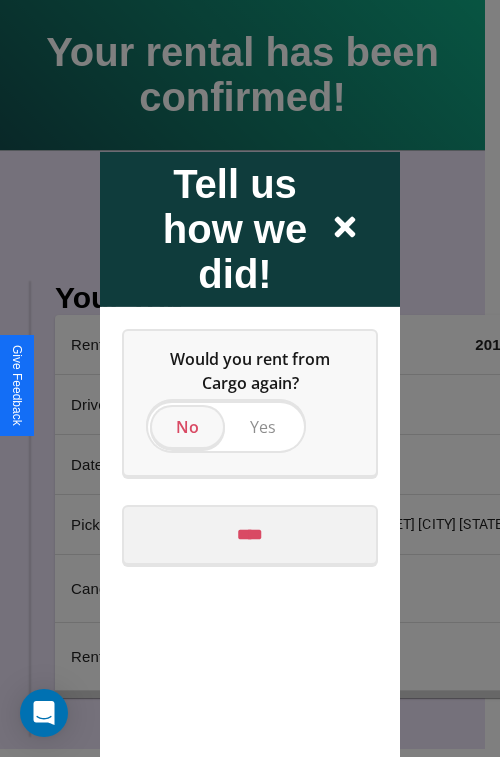 click on "****" at bounding box center (250, 534) 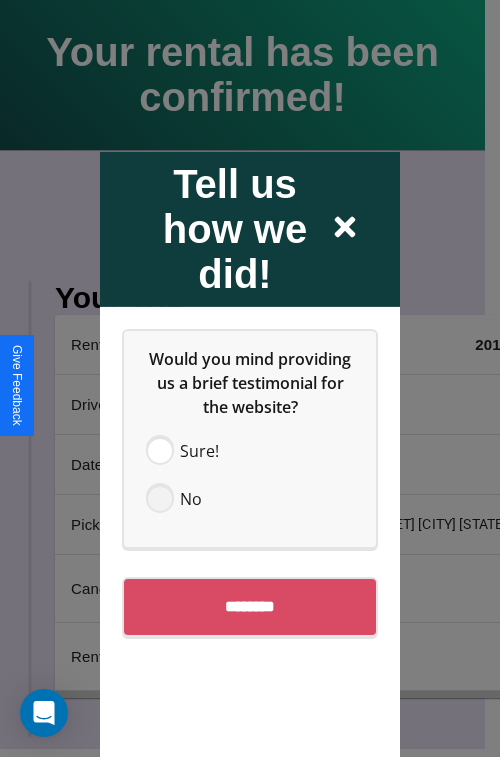 click at bounding box center (160, 498) 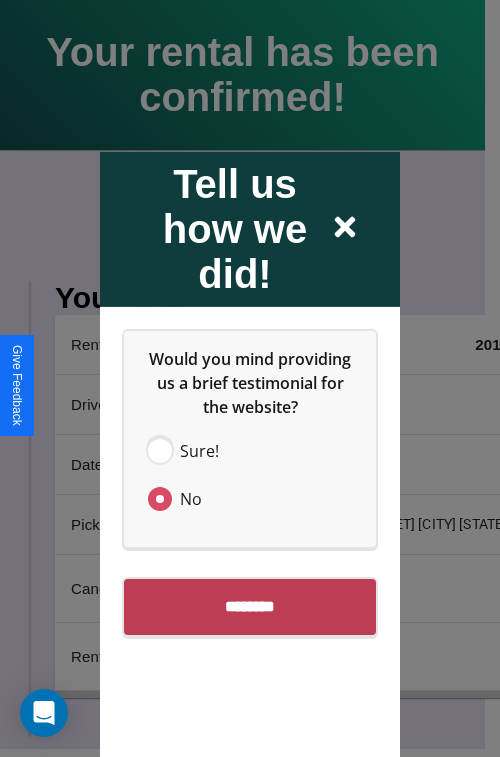 click on "********" at bounding box center (250, 606) 